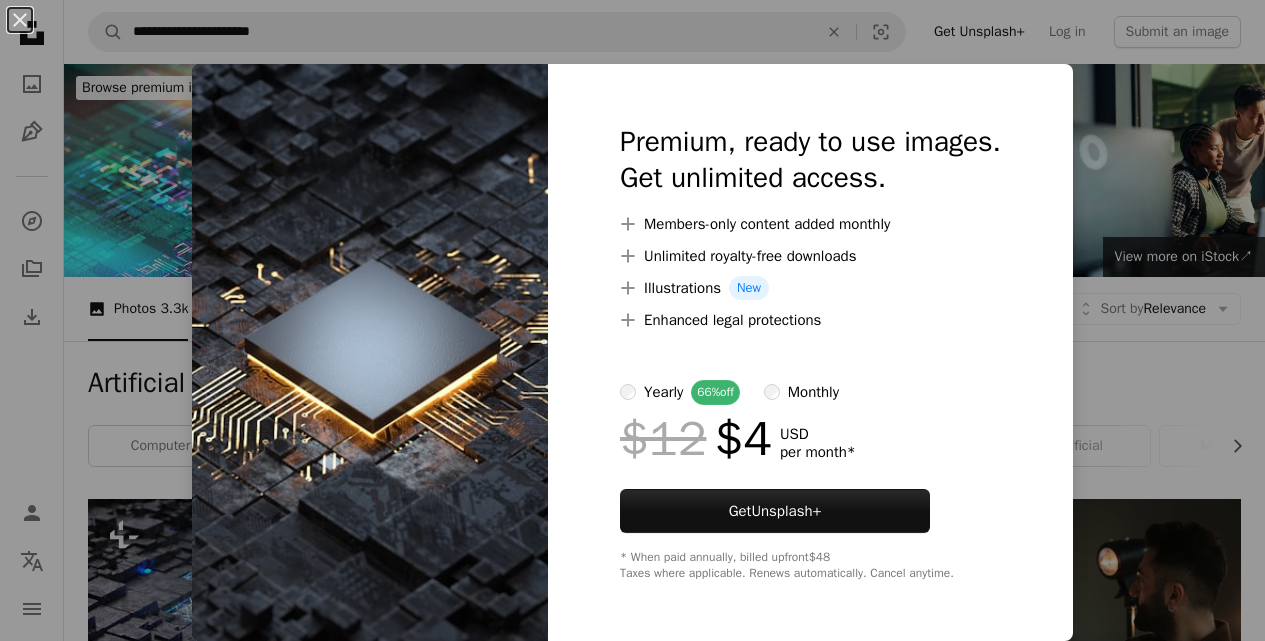 scroll, scrollTop: 3500, scrollLeft: 0, axis: vertical 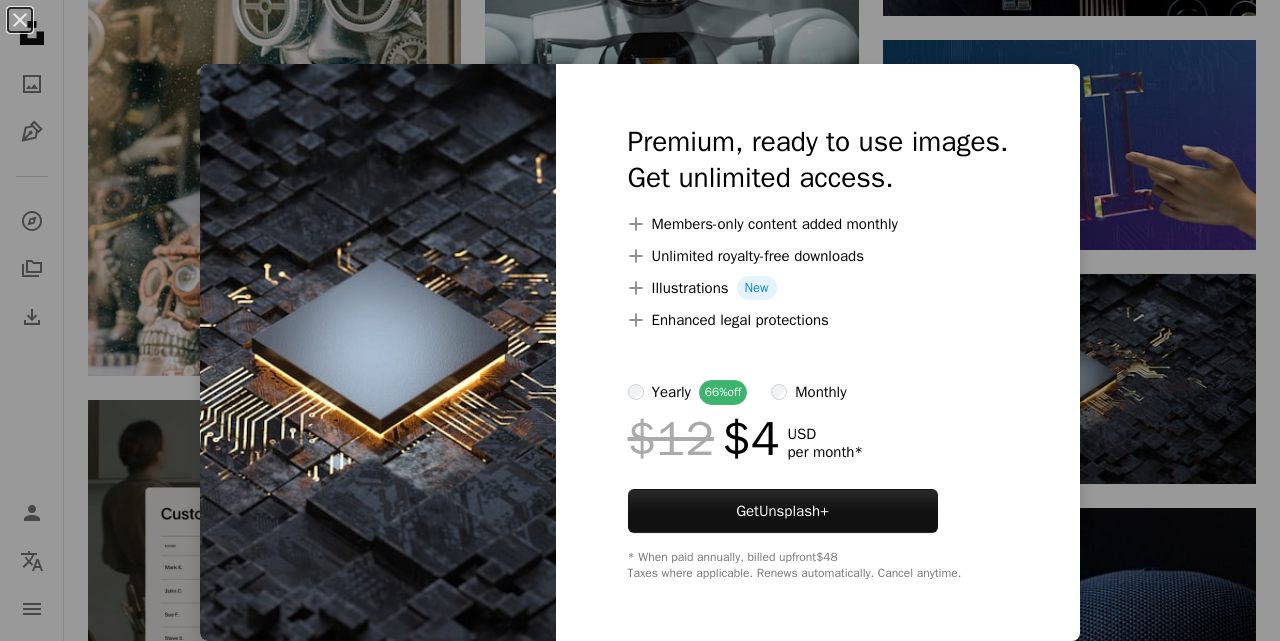 click on "An X shape Premium, ready to use images. Get unlimited access. A plus sign Members-only content added monthly A plus sign Unlimited royalty-free downloads A plus sign Illustrations  New A plus sign Enhanced legal protections yearly 66%  off monthly $12   $4 USD per month * Get  Unsplash+ * When paid annually, billed upfront  $48 Taxes where applicable. Renews automatically. Cancel anytime." at bounding box center [640, 320] 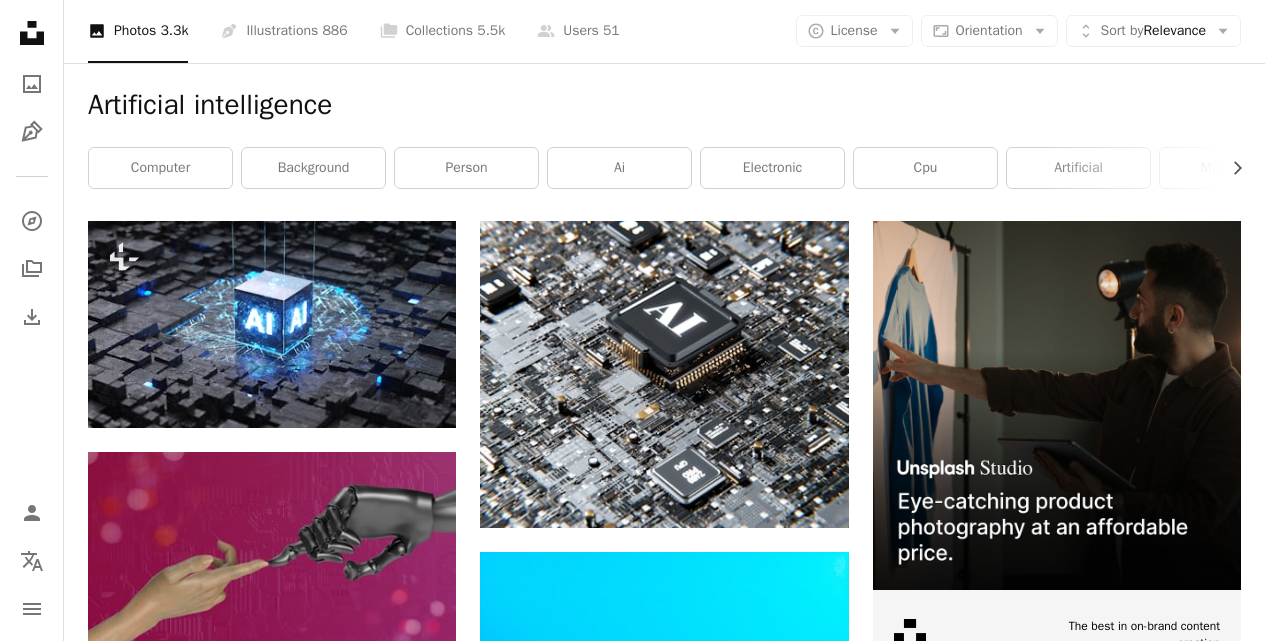scroll, scrollTop: 100, scrollLeft: 0, axis: vertical 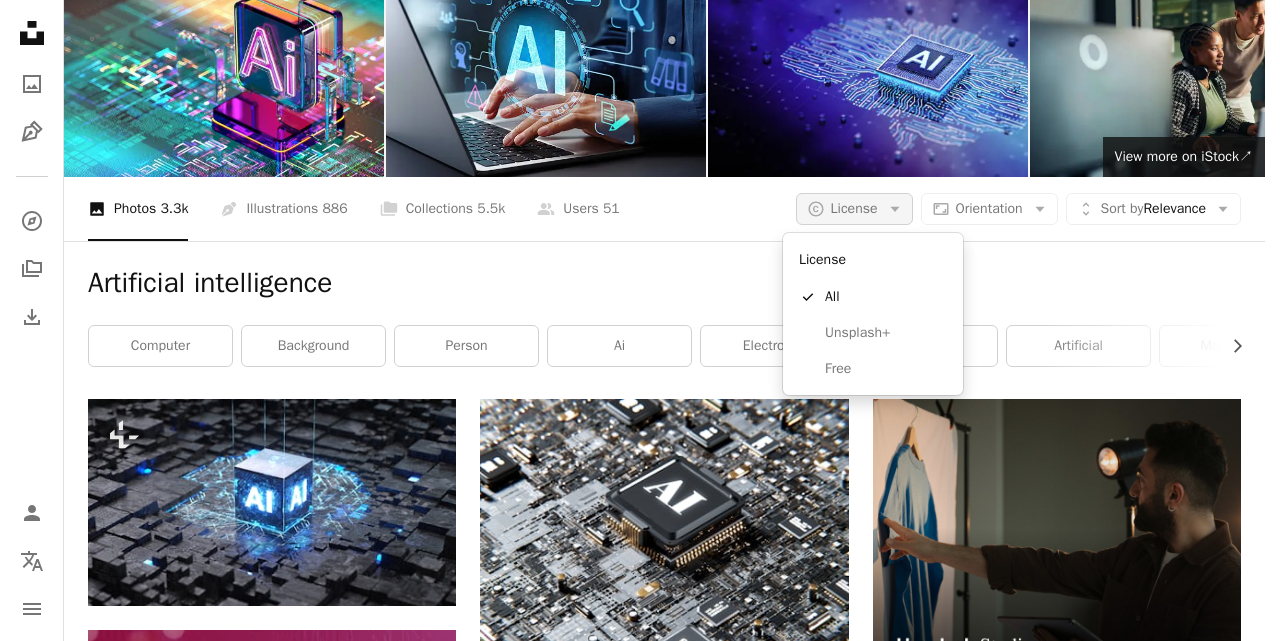 click on "Arrow down" 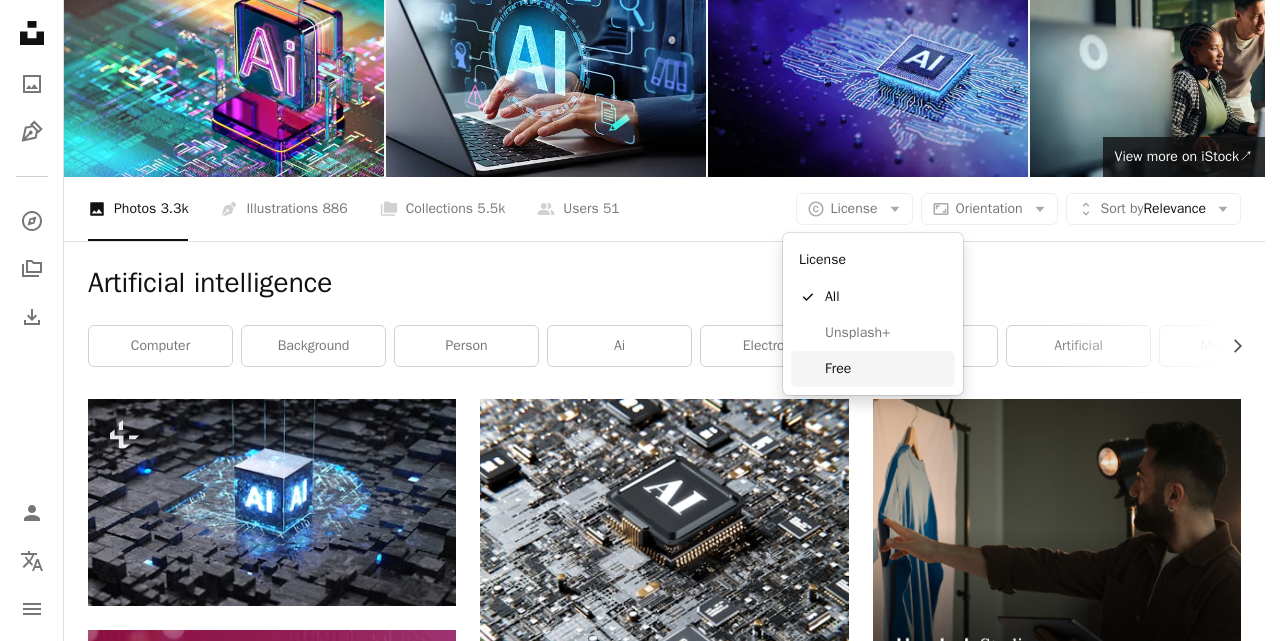 click on "Free" at bounding box center (886, 369) 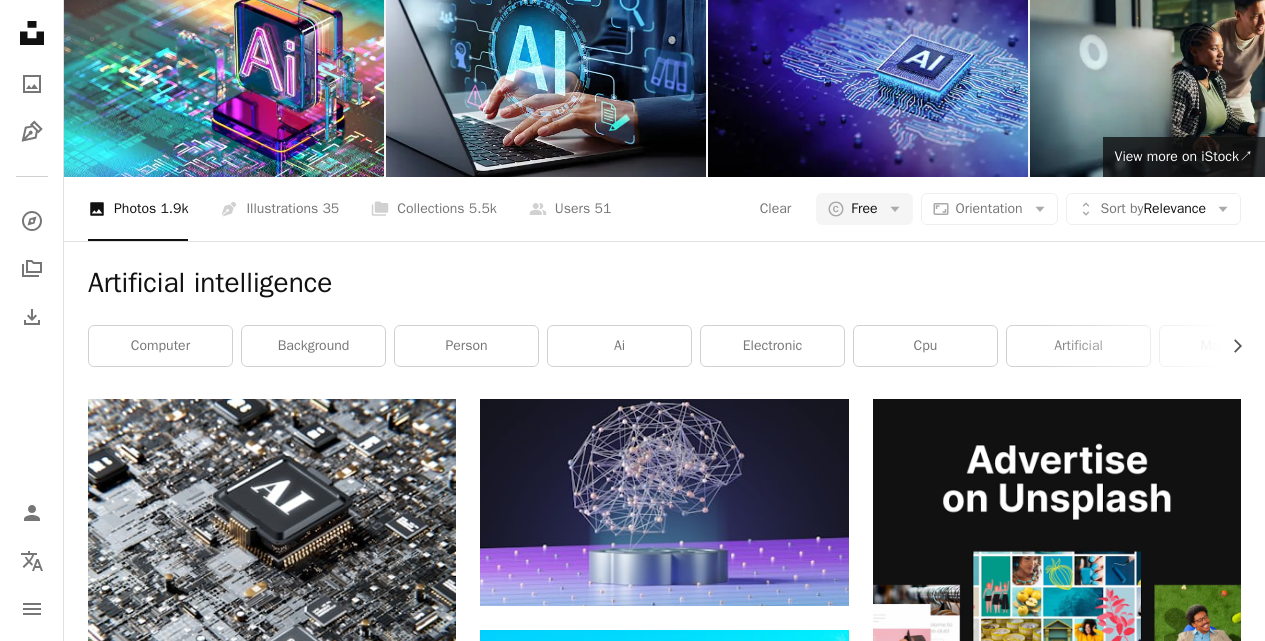 scroll, scrollTop: 2000, scrollLeft: 0, axis: vertical 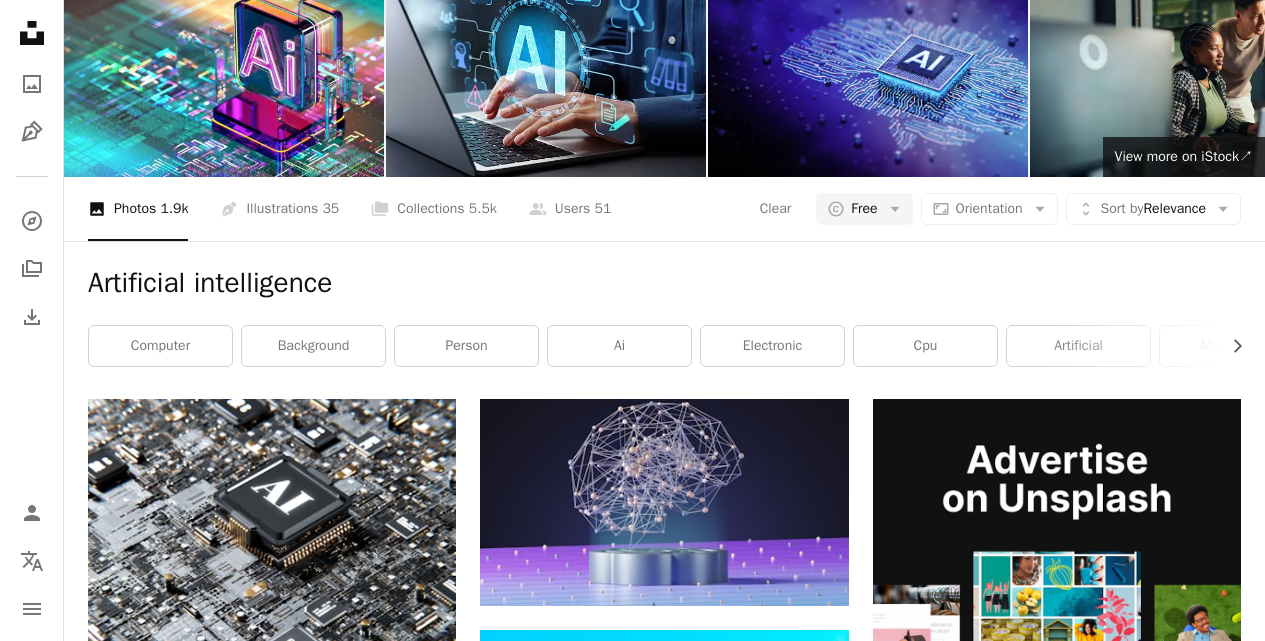 click on "**********" at bounding box center [467, -68] 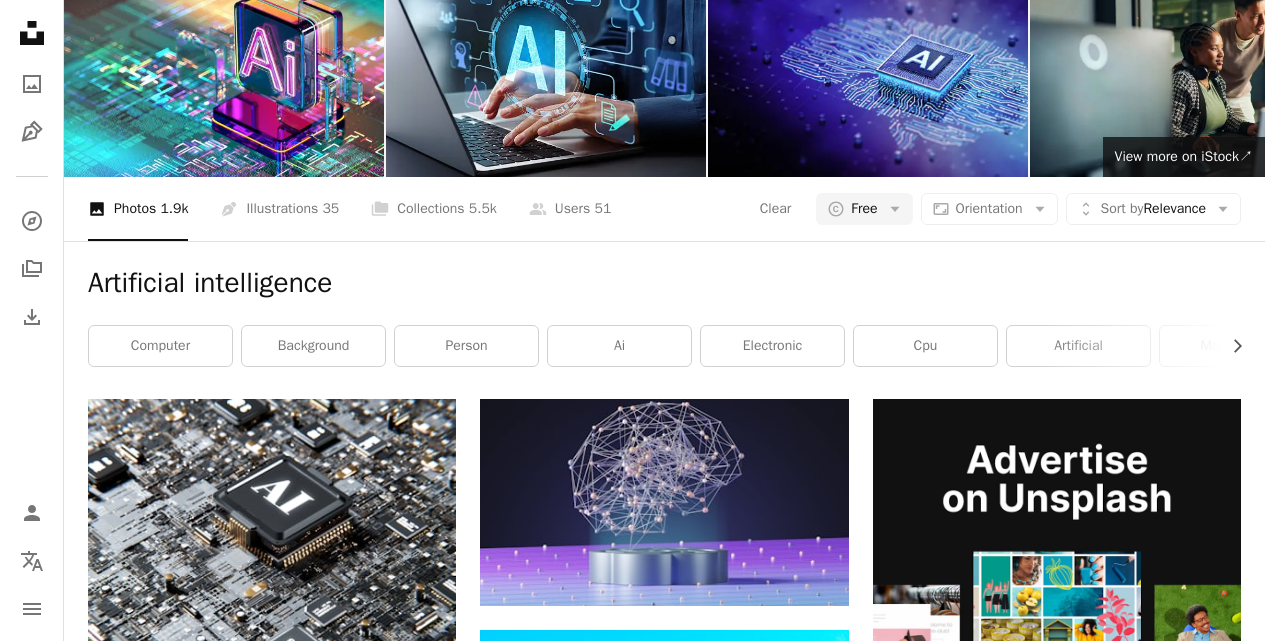 paste 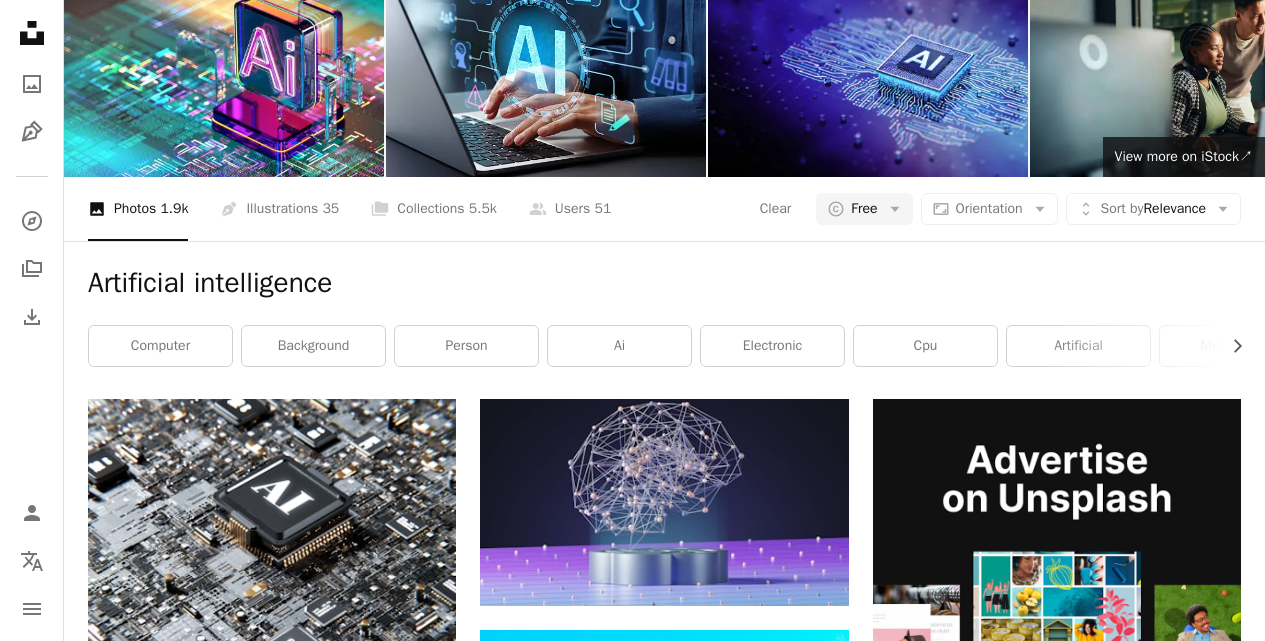 type on "**********" 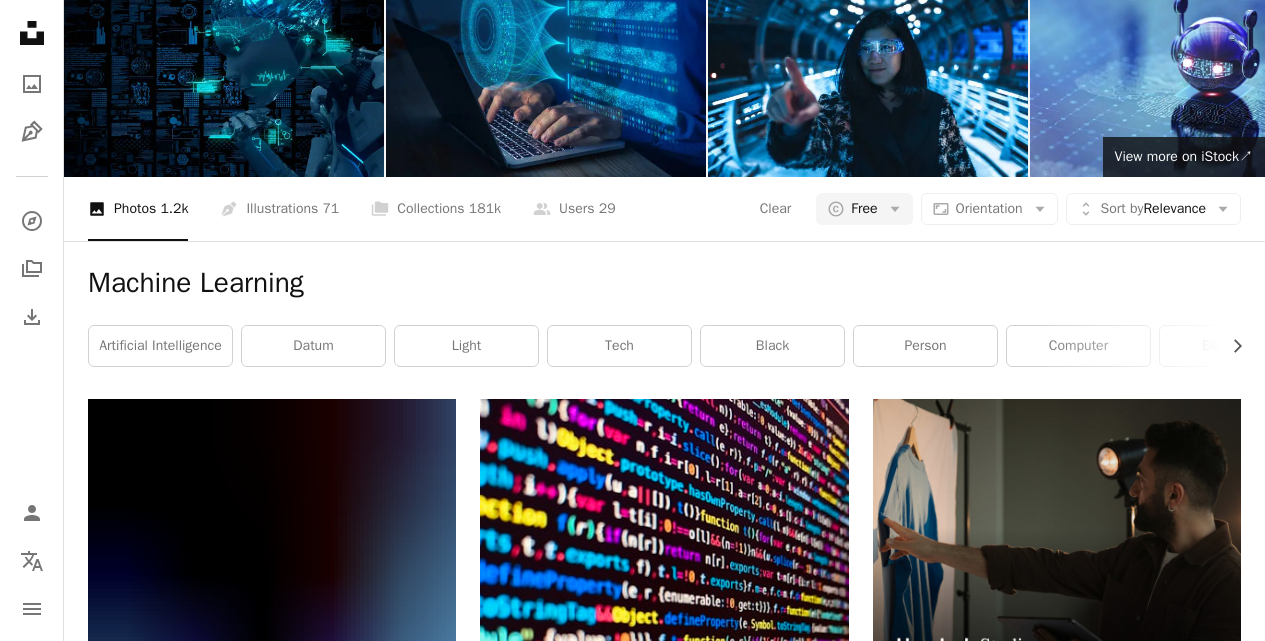 scroll, scrollTop: 1600, scrollLeft: 0, axis: vertical 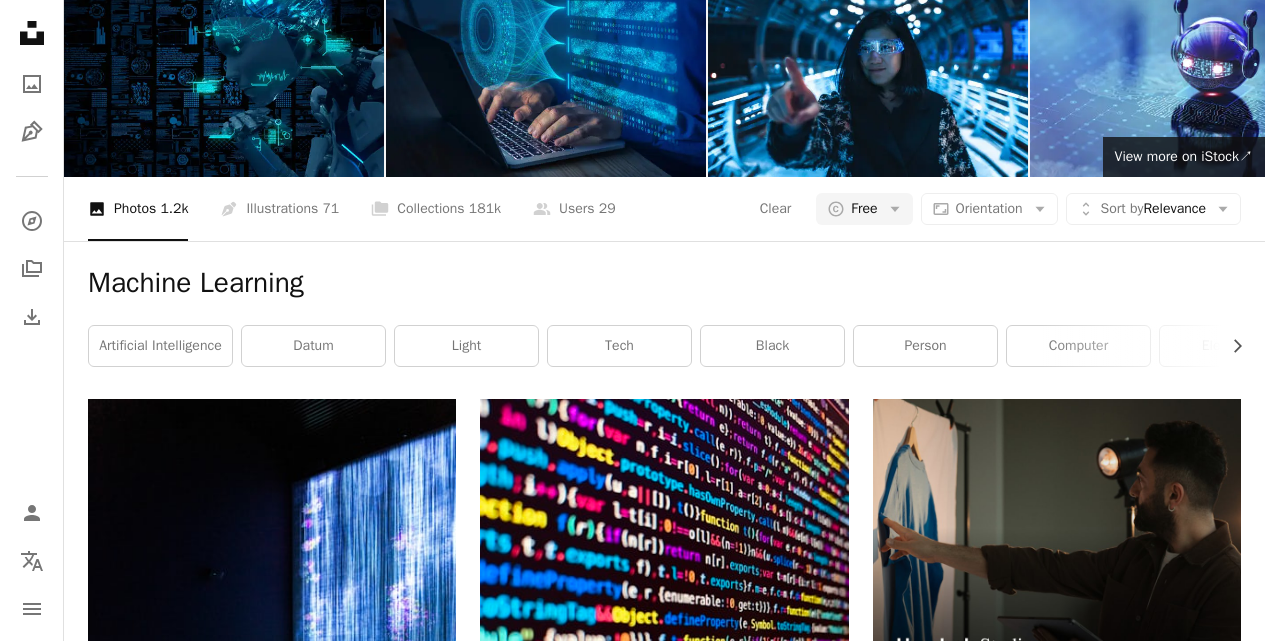 click on "Arrow pointing down" 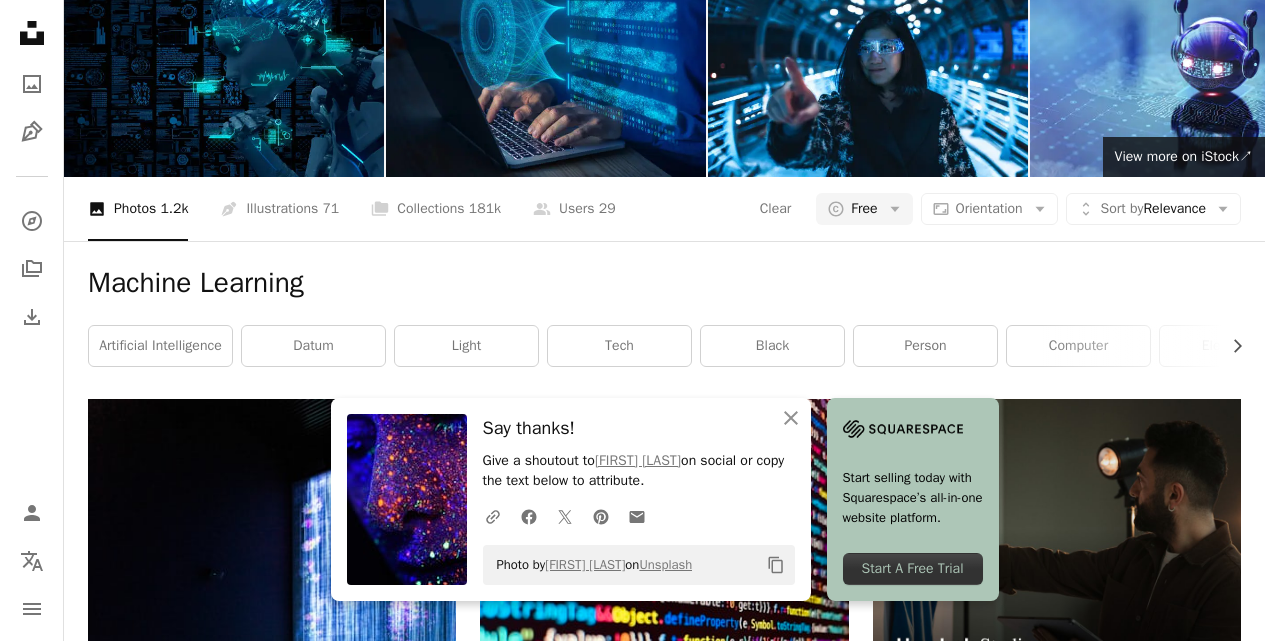 click on "A heart A plus sign [FIRST] [LAST] Available for hire A checkmark inside of a circle Arrow pointing down A heart A plus sign [FIRST] [LAST] Arrow pointing down A heart A plus sign AltumCode Arrow pointing down A heart A plus sign [FIRST] [LAST] Arrow pointing down A heart A plus sign [FIRST] [LAST] Arrow pointing down A heart A plus sign [FIRST] [LAST] Arrow pointing down A heart A plus sign [FIRST] [LAST] Available for hire A checkmark inside of a circle Arrow pointing down A heart A plus sign [FIRST] [LAST] Arrow pointing down A heart A plus sign [FIRST] [LAST] Arrow pointing down –– ––– –––  –– ––– –  ––– –––  ––––  –   – –– –––  – – ––– –– –– –––– –– On-brand and on budget images for your next campaign Learn More A heart A plus sign [FIRST] [LAST] Arrow pointing down A heart A plus sign Possessed Photography" at bounding box center [664, 2847] 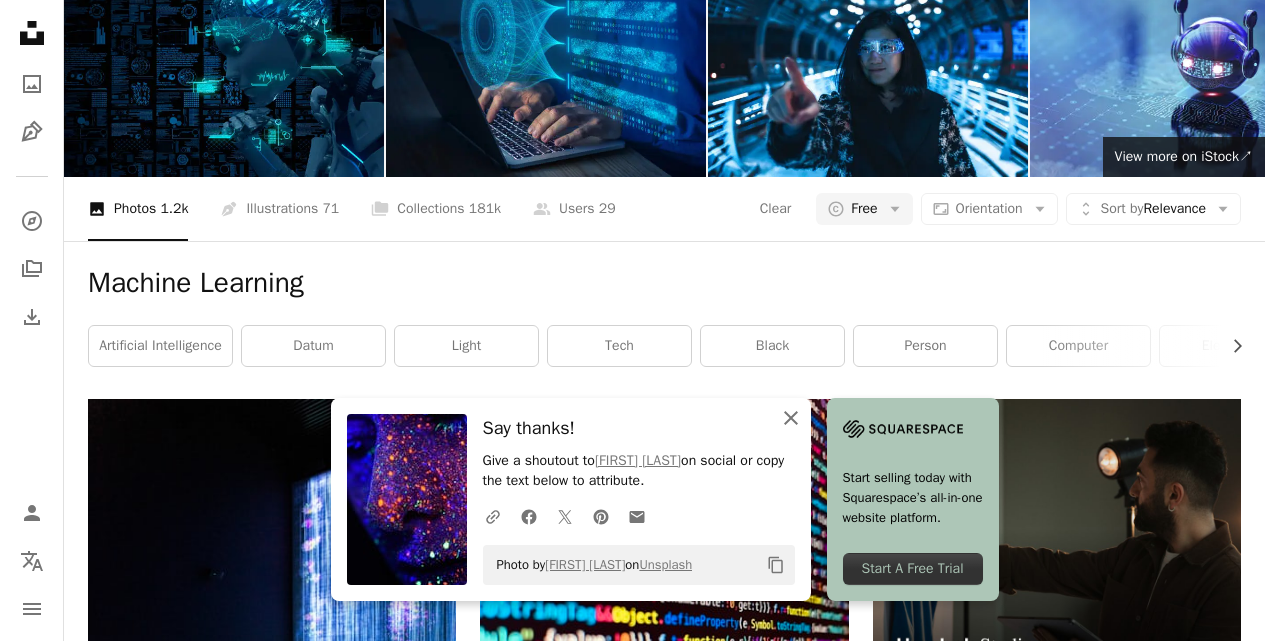 click 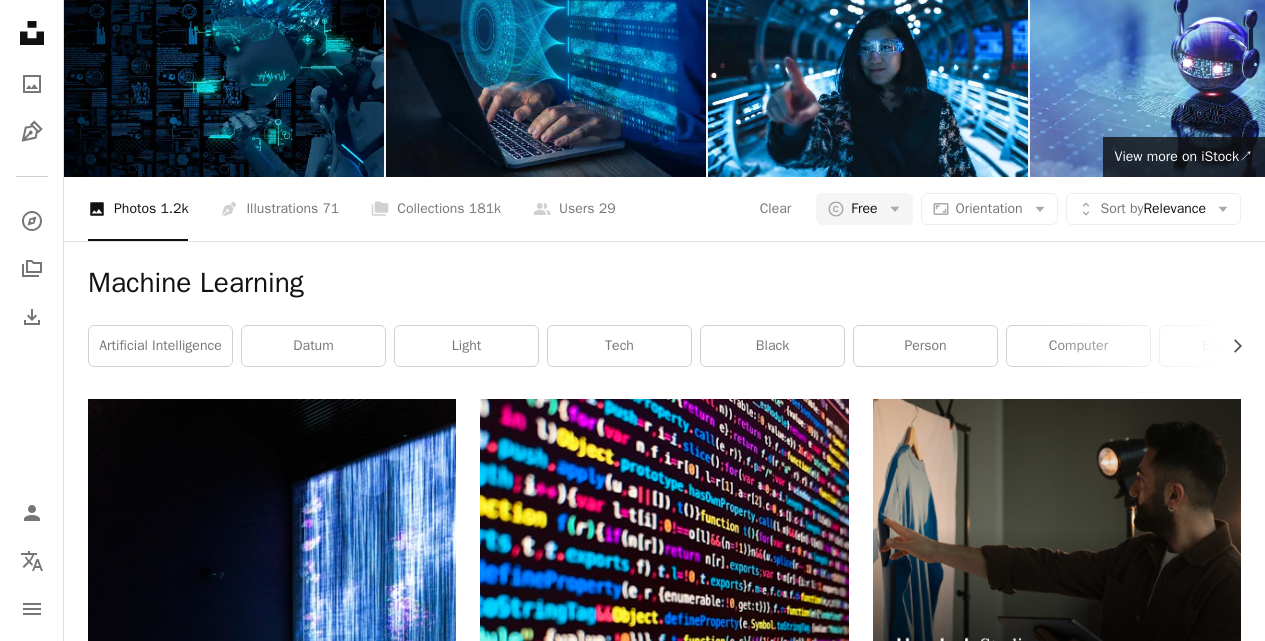 scroll, scrollTop: 3300, scrollLeft: 0, axis: vertical 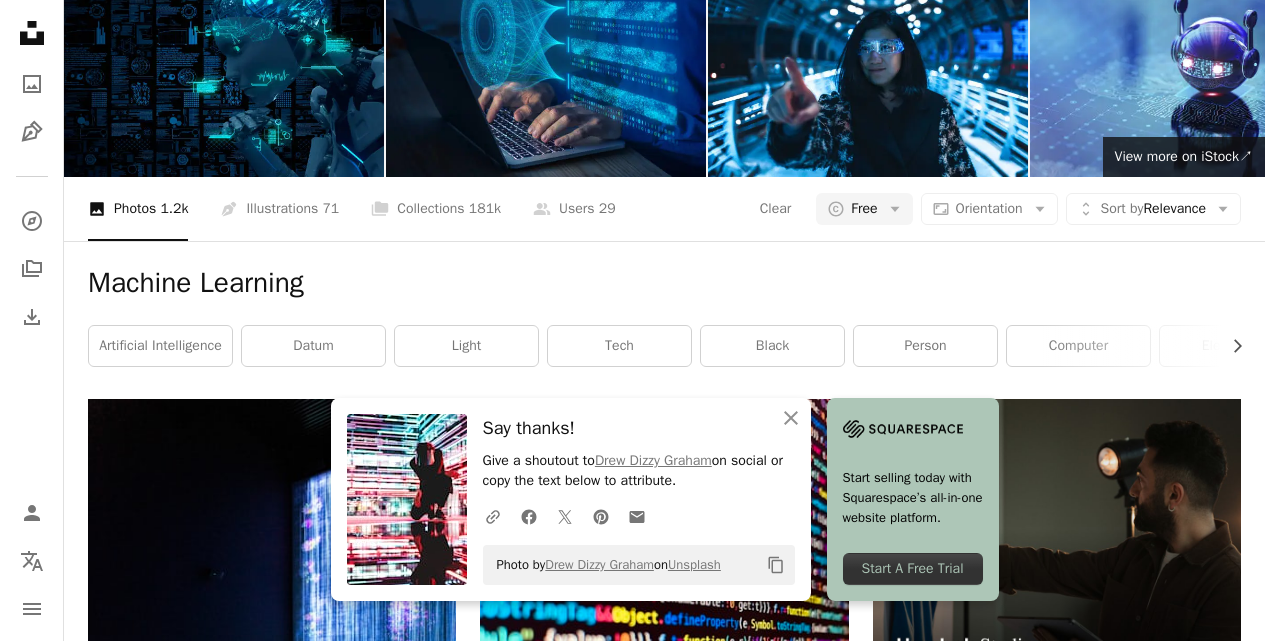 click on "A heart A plus sign [FIRST] [LAST] Available for hire A checkmark inside of a circle Arrow pointing down A heart A plus sign [FIRST] [LAST] Arrow pointing down A heart A plus sign AltumCode Arrow pointing down A heart A plus sign [FIRST] [LAST] Arrow pointing down A heart A plus sign [FIRST] [LAST] Arrow pointing down A heart A plus sign [FIRST] [LAST] Arrow pointing down A heart A plus sign [FIRST] [LAST] Available for hire A checkmark inside of a circle Arrow pointing down A heart A plus sign [FIRST] [LAST] Arrow pointing down A heart A plus sign [FIRST] [LAST] Arrow pointing down –– ––– –––  –– ––– –  ––– –––  ––––  –   – –– –––  – – ––– –– –– –––– –– On-brand and on budget images for your next campaign Learn More A heart A plus sign [FIRST] [LAST] Arrow pointing down A heart A plus sign Possessed Photography" at bounding box center (664, 4141) 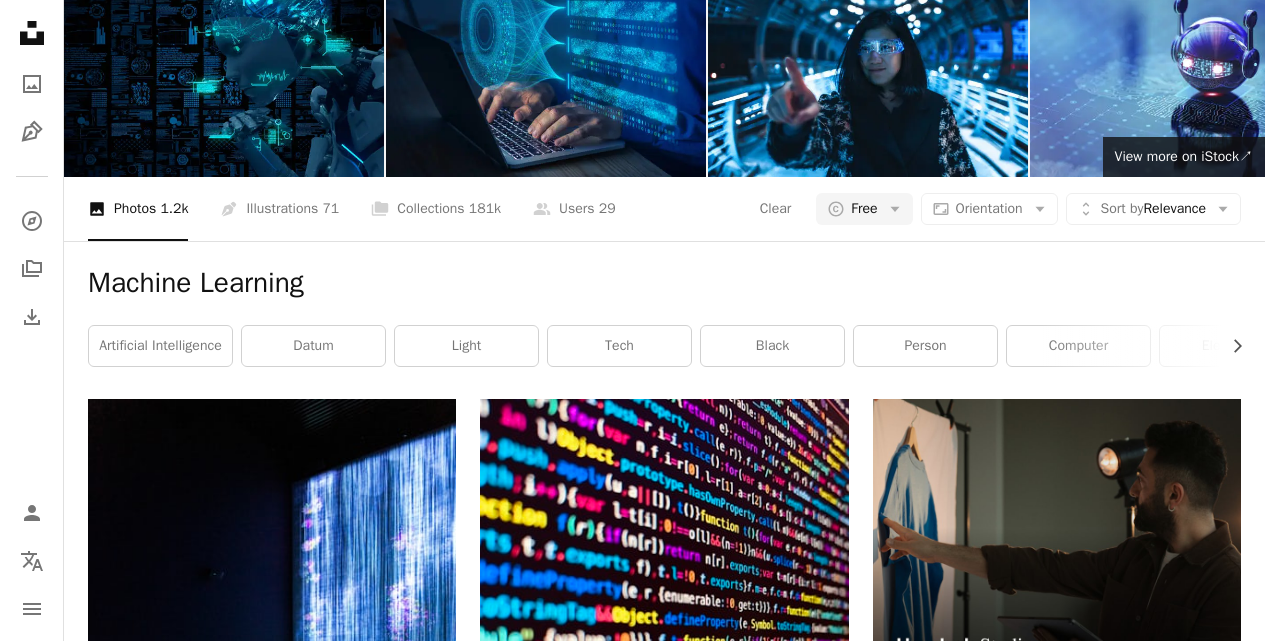 scroll, scrollTop: 5200, scrollLeft: 0, axis: vertical 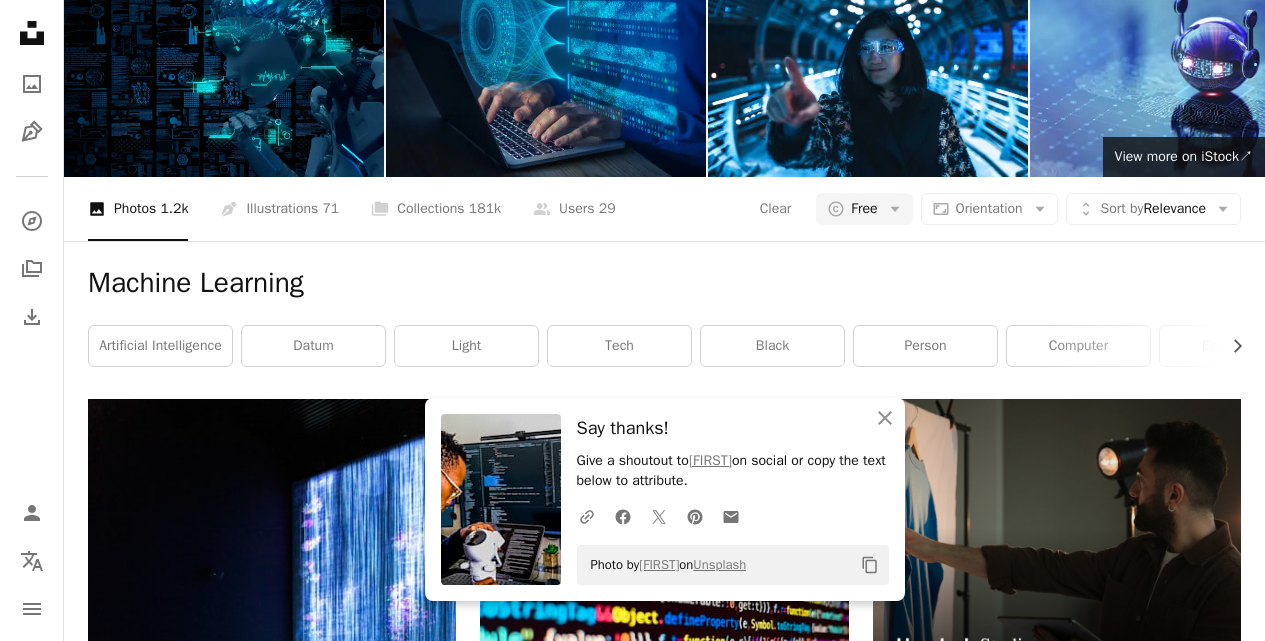 click on "A heart A plus sign [FIRST] [LAST] Available for hire A checkmark inside of a circle Arrow pointing down A heart A plus sign [FIRST] [LAST] Arrow pointing down A heart A plus sign AltumCode Arrow pointing down A heart A plus sign [FIRST] [LAST] Arrow pointing down A heart A plus sign [FIRST] [LAST] Arrow pointing down A heart A plus sign [FIRST] [LAST] Arrow pointing down A heart A plus sign [FIRST] [LAST] Available for hire A checkmark inside of a circle Arrow pointing down A heart A plus sign [FIRST] [LAST] Arrow pointing down A heart A plus sign [FIRST] [LAST] Arrow pointing down –– ––– –––  –– ––– –  ––– –––  ––––  –   – –– –––  – – ––– –– –– –––– –– On-brand and on budget images for your next campaign Learn More A heart A plus sign [FIRST] [LAST] Arrow pointing down A heart A plus sign Possessed Photography" at bounding box center (664, 4141) 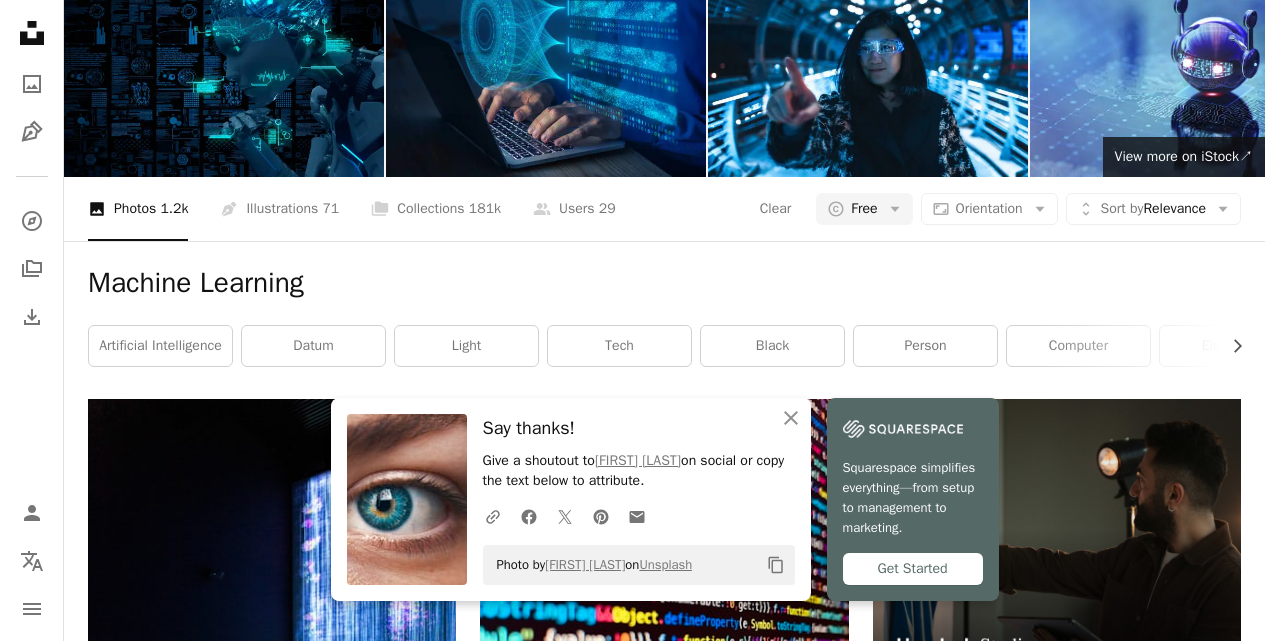 click on "A heart A plus sign [FIRST] [LAST] Available for hire A checkmark inside of a circle Arrow pointing down A heart A plus sign [FIRST] [LAST] Arrow pointing down A heart A plus sign AltumCode Arrow pointing down A heart A plus sign [FIRST] [LAST] Arrow pointing down A heart A plus sign [FIRST] [LAST] Arrow pointing down A heart A plus sign [FIRST] [LAST] Arrow pointing down A heart A plus sign [FIRST] [LAST] Available for hire A checkmark inside of a circle Arrow pointing down A heart A plus sign [FIRST] [LAST] Arrow pointing down A heart A plus sign [FIRST] [LAST] Arrow pointing down –– ––– –––  –– ––– –  ––– –––  ––––  –   – –– –––  – – ––– –– –– –––– –– On-brand and on budget images for your next campaign Learn More A heart A plus sign [FIRST] [LAST] Arrow pointing down A heart A plus sign Possessed Photography" at bounding box center [664, 4141] 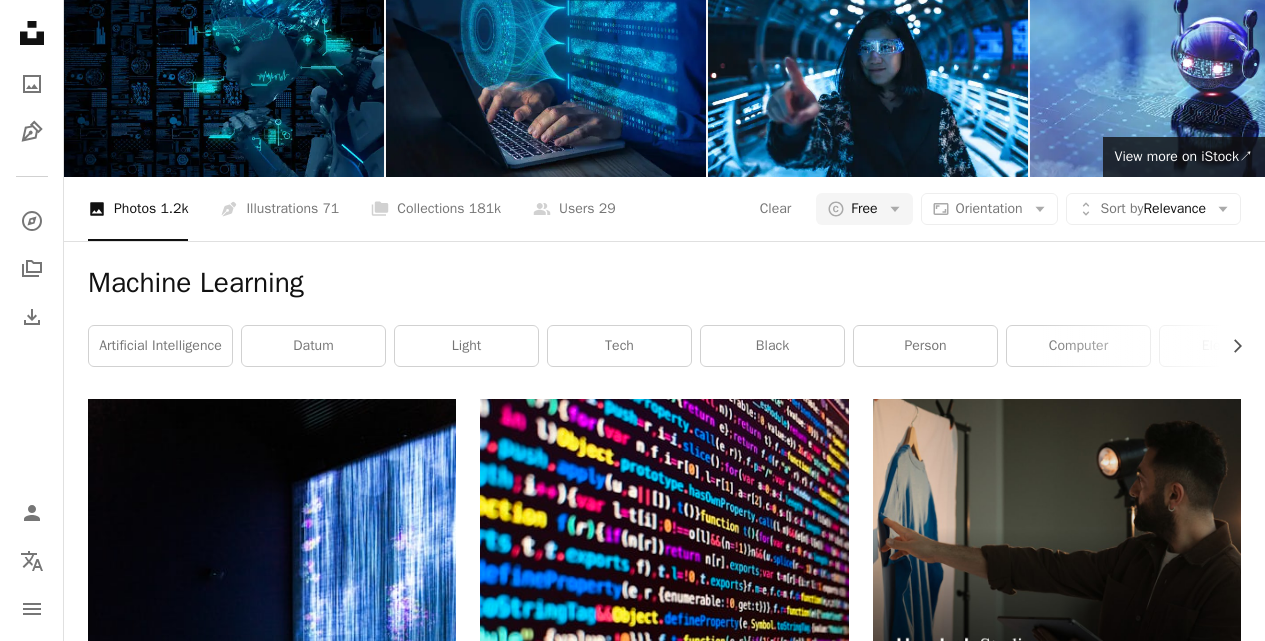 scroll, scrollTop: 7900, scrollLeft: 0, axis: vertical 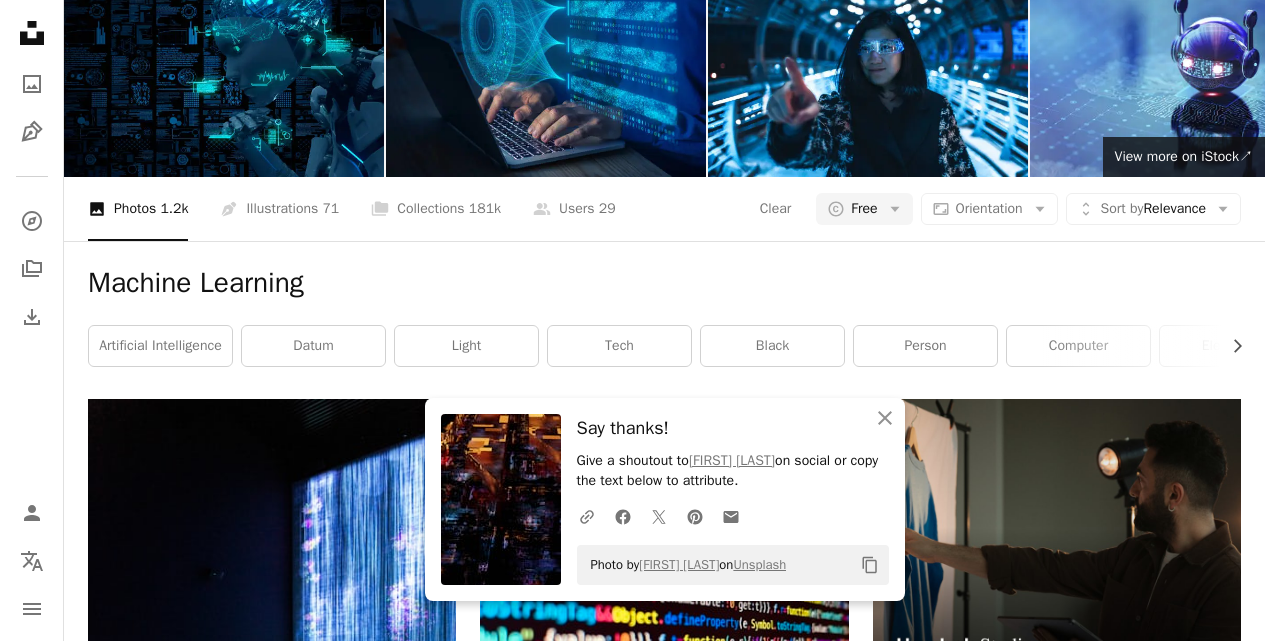 click on "A heart A plus sign [FIRST] [LAST] Available for hire A checkmark inside of a circle Arrow pointing down A heart A plus sign [FIRST] [LAST] Arrow pointing down A heart A plus sign [FIRST] Arrow pointing down A heart A plus sign [FIRST] [LAST] Arrow pointing down A heart A plus sign [FIRST] [LAST] Arrow pointing down A heart A plus sign [FIRST] [LAST] Arrow pointing down A heart A plus sign [FIRST] Arrow pointing down A heart A plus sign [FIRST] [LAST] Available for hire A checkmark inside of a circle Arrow pointing down A heart A plus sign [FIRST] [LAST] Arrow pointing down A heart A plus sign [FIRST] [LAST] Arrow pointing down A heart A plus sign [FIRST] [LAST] Arrow pointing down A heart A plus sign [FIRST] [LAST] Arrow pointing down A heart A plus sign [FIRST] [LAST] Arrow pointing down A heart A plus sign [FIRST] [LAST] Arrow pointing down A heart A plus sign [FIRST] [LAST] Arrow pointing down A heart A plus sign [FIRST] [LAST] Arrow pointing down A heart A plus sign [FIRST] [LAST] Arrow pointing down A heart A plus sign [FIRST] [LAST] Arrow pointing down A heart A plus sign [FIRST] [LAST] Arrow pointing down A heart A plus sign [FIRST] [LAST] Arrow pointing down" at bounding box center (664, 5904) 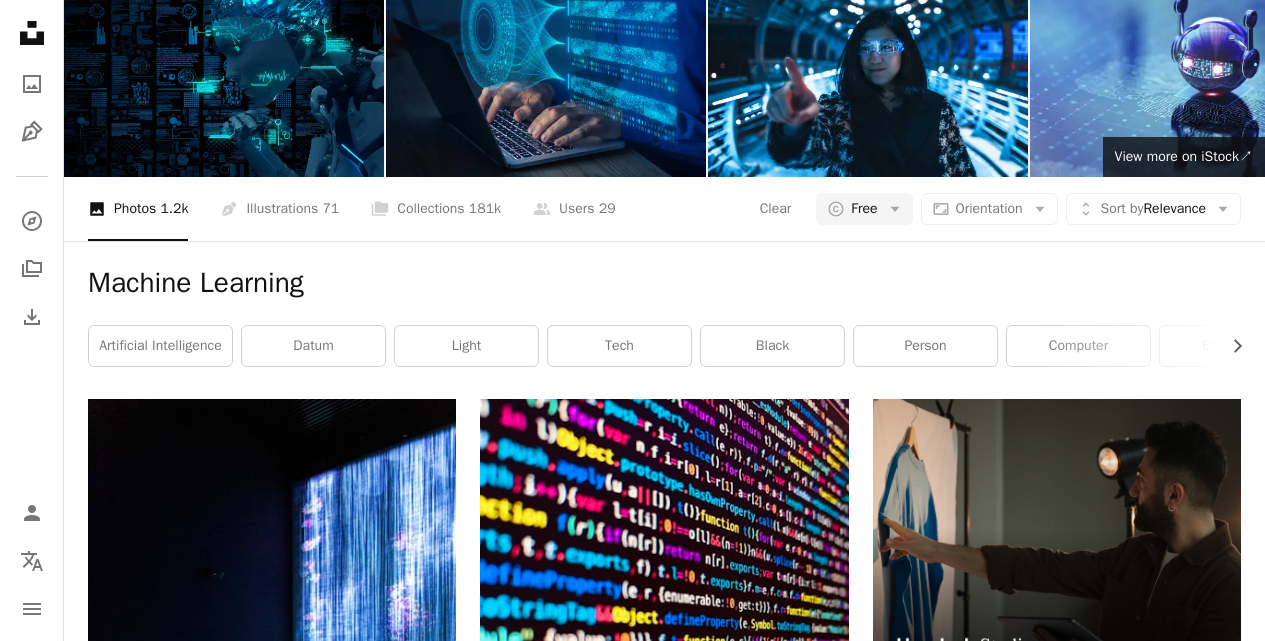 scroll, scrollTop: 12800, scrollLeft: 0, axis: vertical 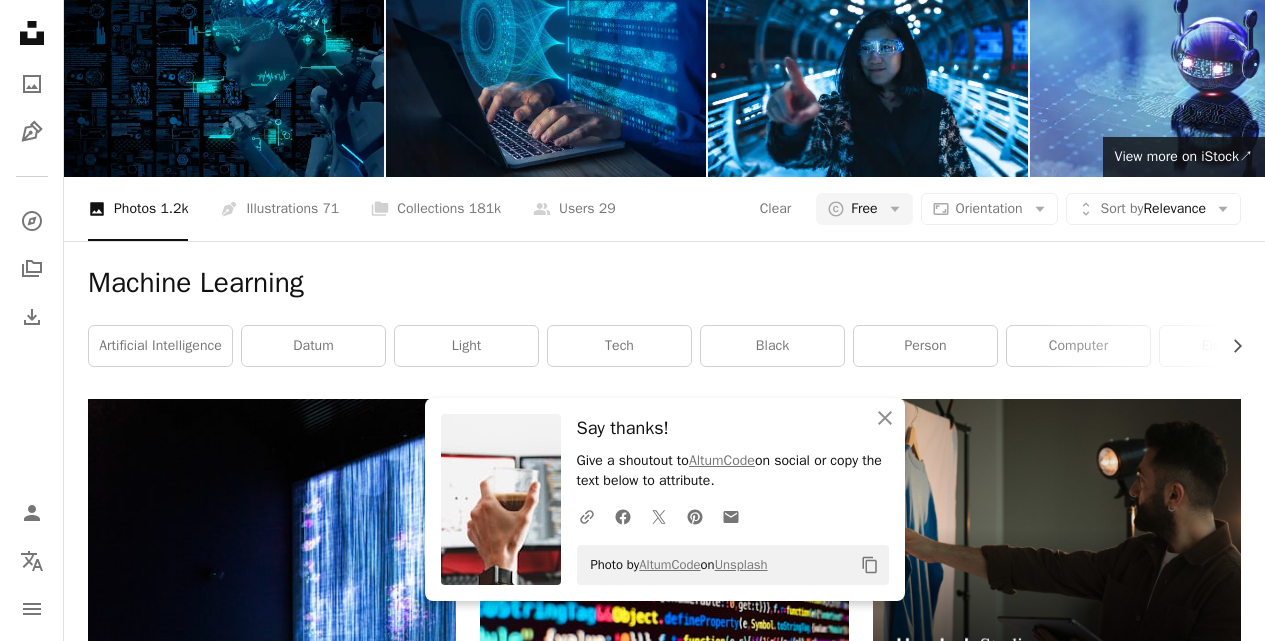 click on "A heart A plus sign [FIRST] [LAST] Available for hire A checkmark inside of a circle Arrow pointing down A heart A plus sign [FIRST] [LAST] Arrow pointing down A heart A plus sign AltumCode Arrow pointing down A heart A plus sign [FIRST] [LAST] Arrow pointing down A heart A plus sign [FIRST] [LAST] Arrow pointing down A heart A plus sign [FIRST] [LAST] Arrow pointing down A heart A plus sign [FIRST] [LAST] Available for hire A checkmark inside of a circle Arrow pointing down A heart A plus sign [FIRST] [LAST] Arrow pointing down A heart A plus sign [FIRST] [LAST] Arrow pointing down –– ––– –––  –– ––– –  ––– –––  ––––  –   – –– –––  – – ––– –– –– –––– –– On-brand and on budget images for your next campaign Learn More A heart A plus sign [FIRST] [LAST] Arrow pointing down A heart A plus sign Possessed Photography" at bounding box center (664, 8315) 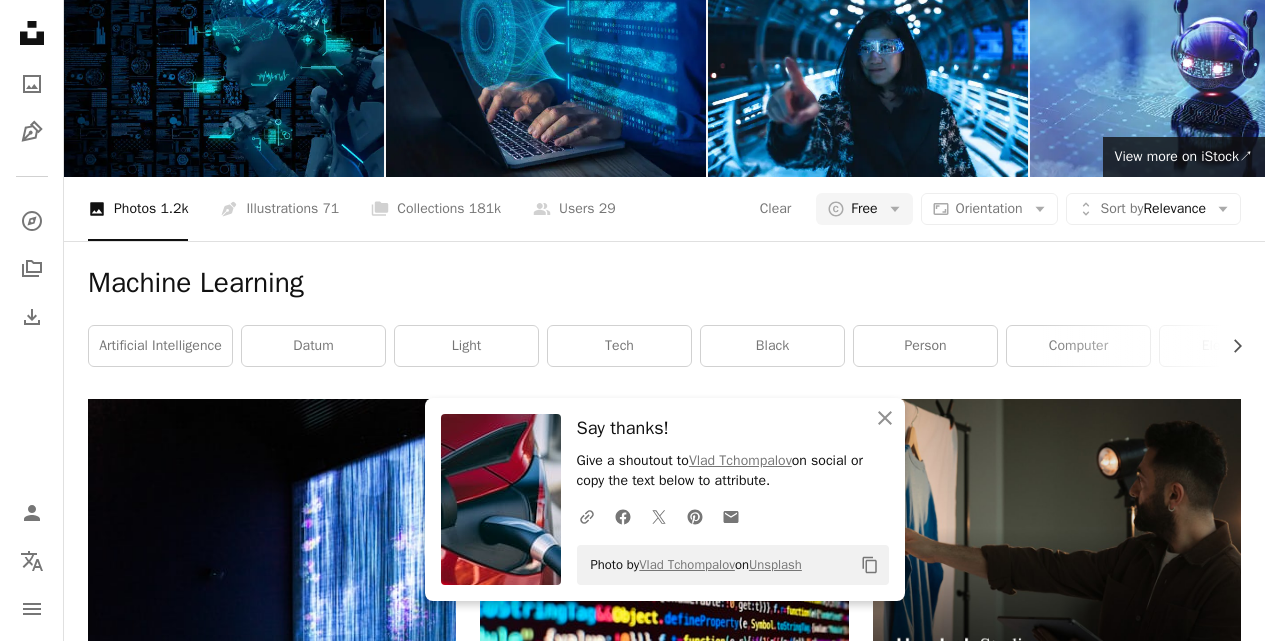 click on "A heart A plus sign [FIRST] [LAST] Available for hire A checkmark inside of a circle Arrow pointing down A heart A plus sign [FIRST] [LAST] Arrow pointing down A heart A plus sign AltumCode Arrow pointing down A heart A plus sign [FIRST] [LAST] Arrow pointing down A heart A plus sign [FIRST] [LAST] Arrow pointing down A heart A plus sign [FIRST] [LAST] Arrow pointing down A heart A plus sign [FIRST] [LAST] Available for hire A checkmark inside of a circle Arrow pointing down A heart A plus sign [FIRST] [LAST] Arrow pointing down A heart A plus sign [FIRST] [LAST] Arrow pointing down –– ––– –––  –– ––– –  ––– –––  ––––  –   – –– –––  – – ––– –– –– –––– –– On-brand and on budget images for your next campaign Learn More A heart A plus sign [FIRST] [LAST] Arrow pointing down A heart A plus sign Possessed Photography" at bounding box center (664, 8315) 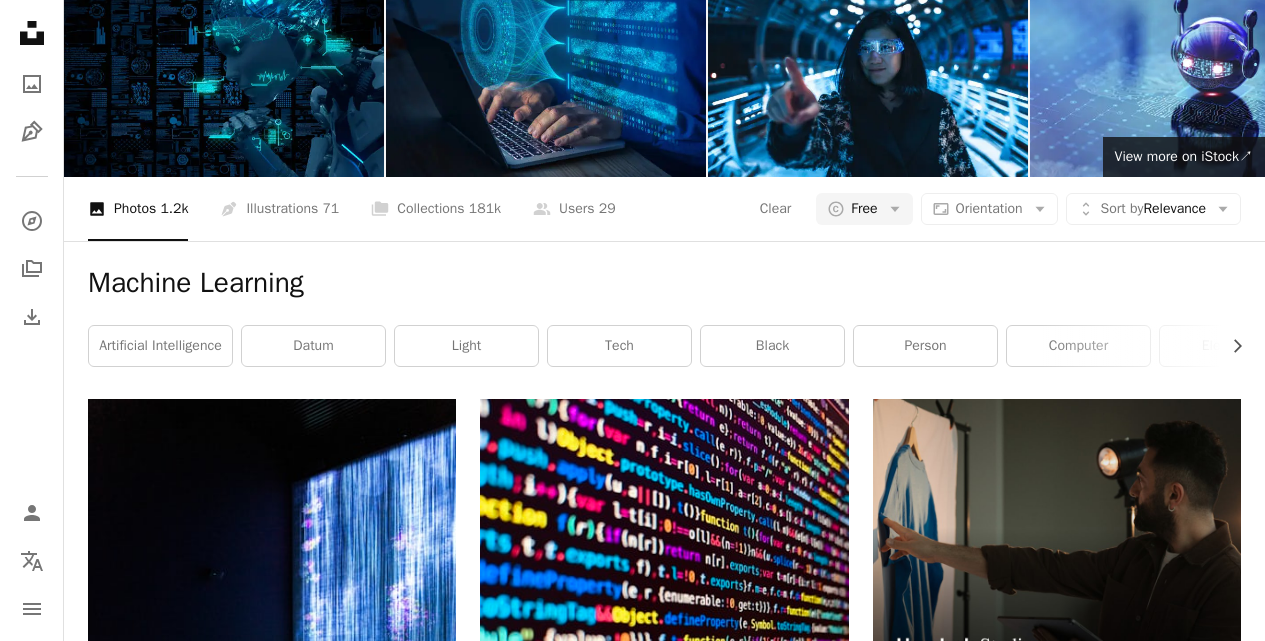 scroll, scrollTop: 14200, scrollLeft: 0, axis: vertical 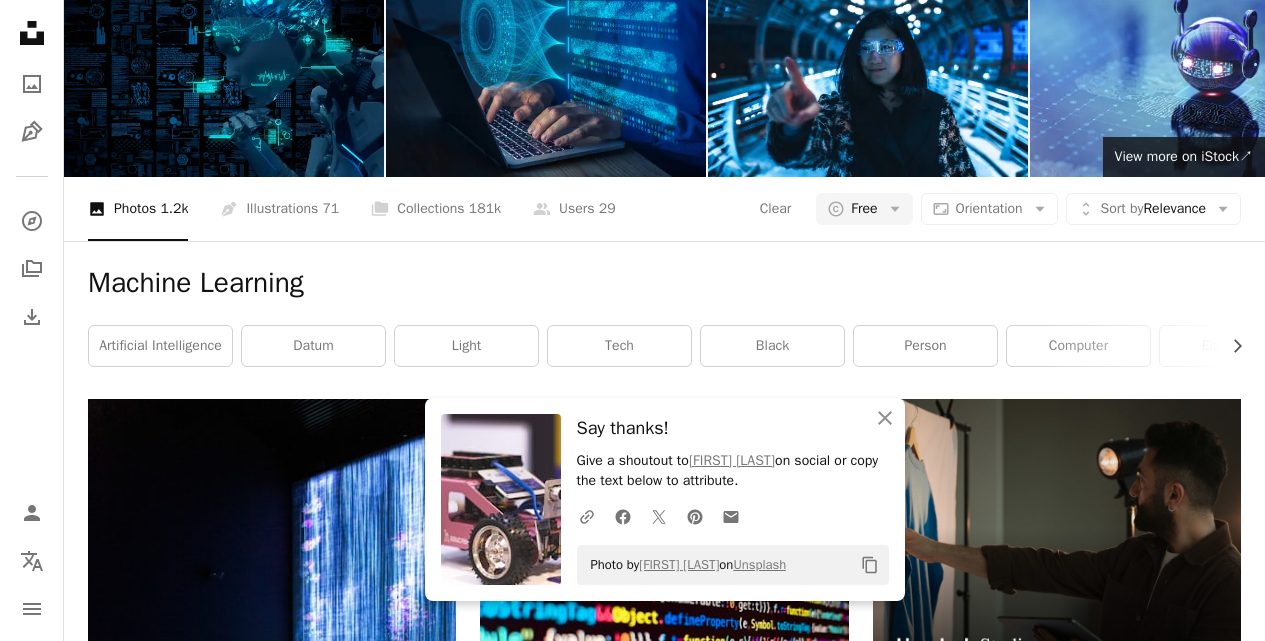 click on "A heart A plus sign [FIRST] [LAST] Available for hire A checkmark inside of a circle Arrow pointing down A heart A plus sign [FIRST] [LAST] Arrow pointing down A heart A plus sign AltumCode Arrow pointing down A heart A plus sign [FIRST] [LAST] Arrow pointing down A heart A plus sign [FIRST] [LAST] Arrow pointing down A heart A plus sign [FIRST] [LAST] Arrow pointing down A heart A plus sign [FIRST] [LAST] Available for hire A checkmark inside of a circle Arrow pointing down A heart A plus sign [FIRST] [LAST] Arrow pointing down A heart A plus sign [FIRST] [LAST] Arrow pointing down –– ––– –––  –– ––– –  ––– –––  ––––  –   – –– –––  – – ––– –– –– –––– –– On-brand and on budget images for your next campaign Learn More A heart A plus sign [FIRST] [LAST] Arrow pointing down A heart A plus sign Possessed Photography" at bounding box center [664, 9232] 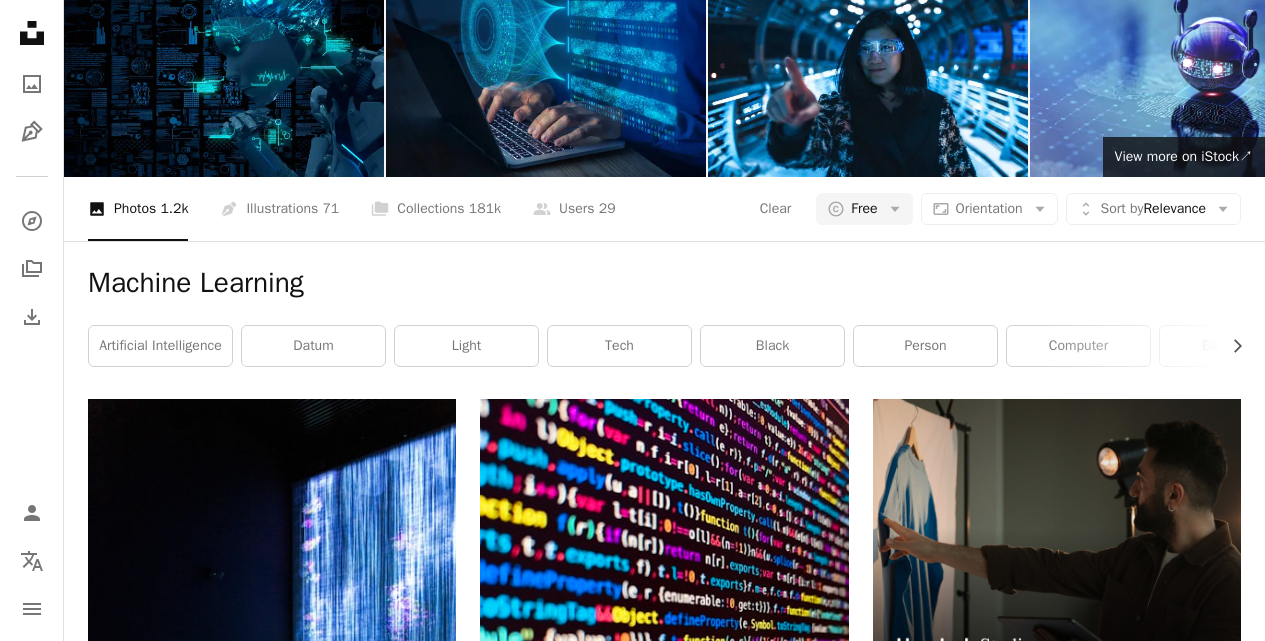 scroll, scrollTop: 15100, scrollLeft: 0, axis: vertical 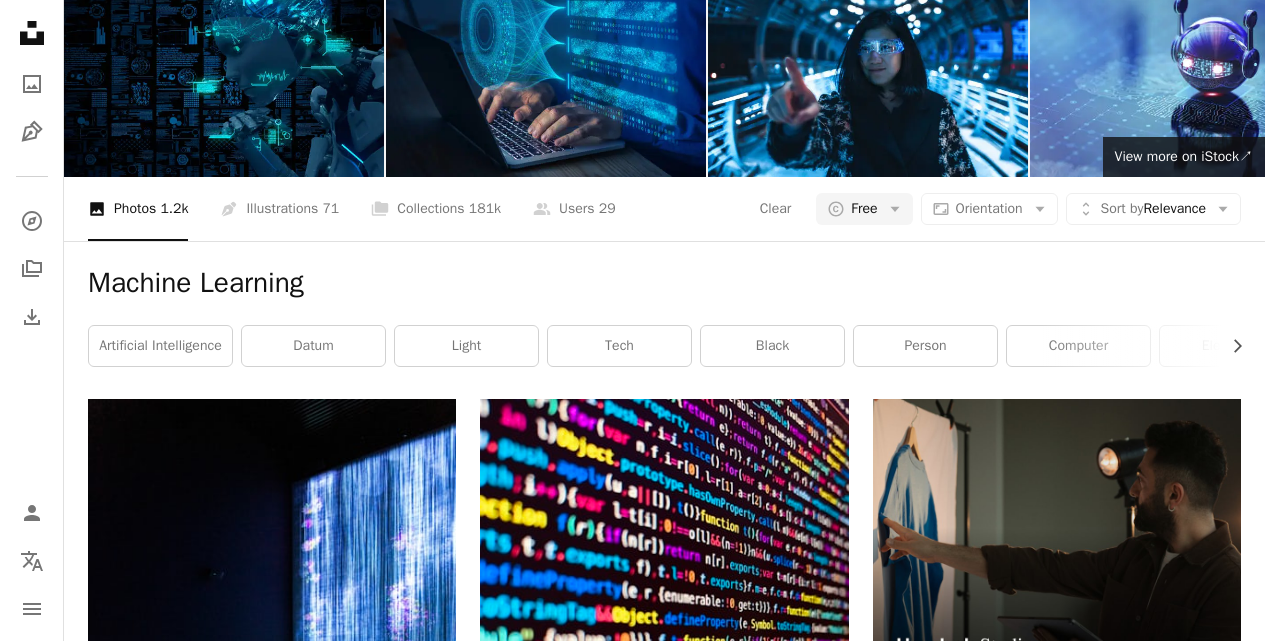 click on "Arrow pointing down" 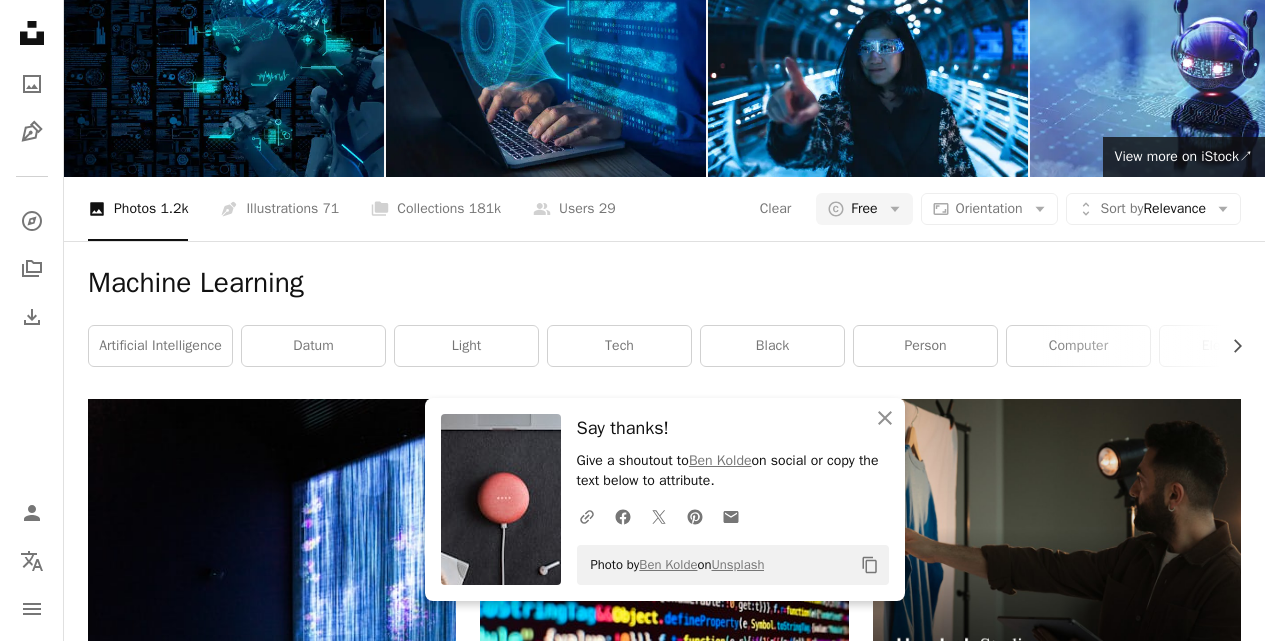 click on "A heart A plus sign [FIRST] [LAST] Available for hire A checkmark inside of a circle Arrow pointing down A heart A plus sign [FIRST] [LAST] Arrow pointing down A heart A plus sign AltumCode Arrow pointing down A heart A plus sign [FIRST] [LAST] Arrow pointing down A heart A plus sign [FIRST] [LAST] Arrow pointing down A heart A plus sign [FIRST] [LAST] Arrow pointing down A heart A plus sign [FIRST] [LAST] Available for hire A checkmark inside of a circle Arrow pointing down A heart A plus sign [FIRST] [LAST] Arrow pointing down A heart A plus sign [FIRST] [LAST] Arrow pointing down –– ––– –––  –– ––– –  ––– –––  ––––  –   – –– –––  – – ––– –– –– –––– –– On-brand and on budget images for your next campaign Learn More A heart A plus sign [FIRST] [LAST] Arrow pointing down A heart A plus sign Possessed Photography" at bounding box center [664, 9232] 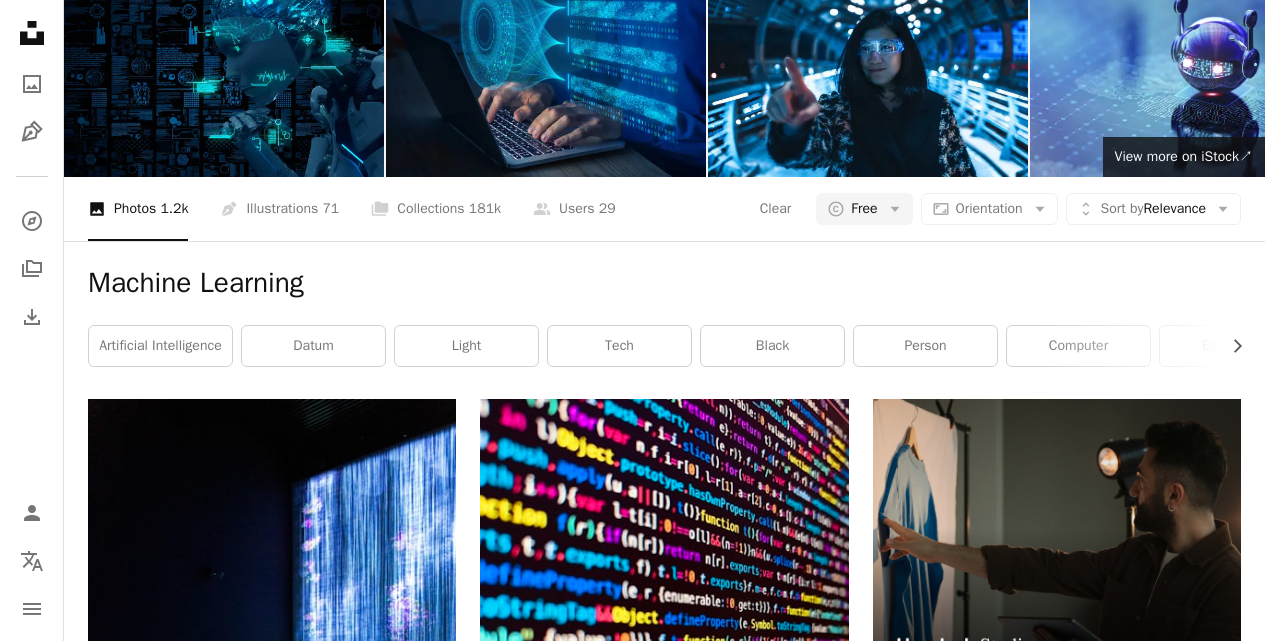 scroll, scrollTop: 18900, scrollLeft: 0, axis: vertical 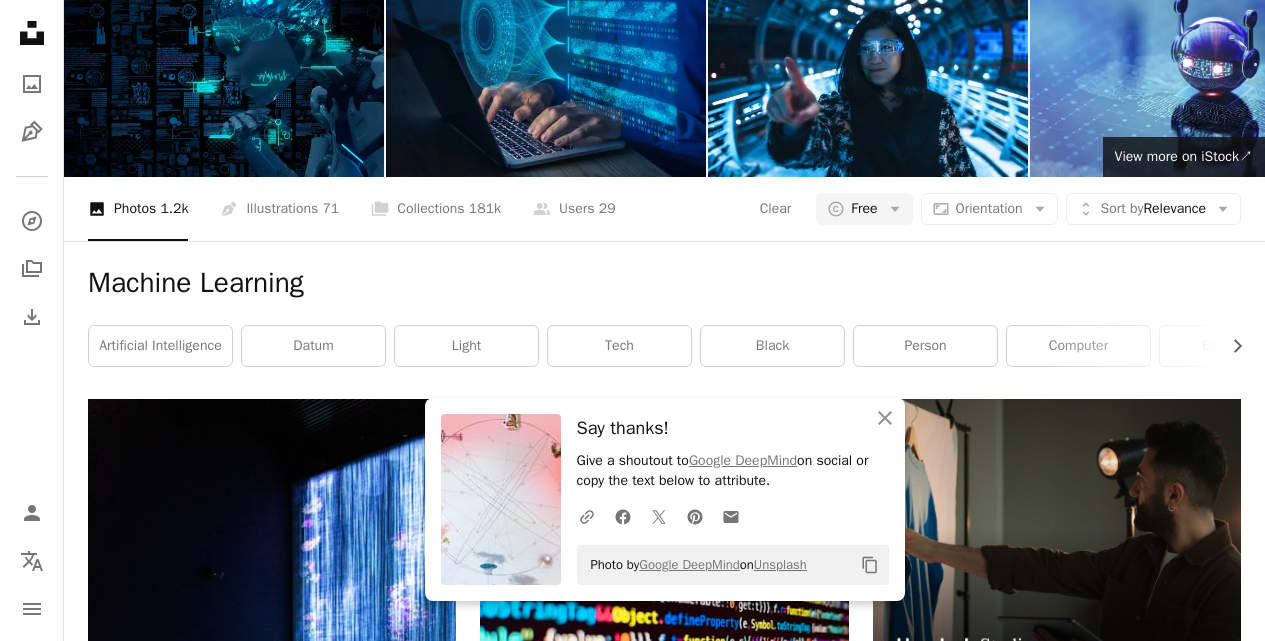 click on "Arrow pointing down" 